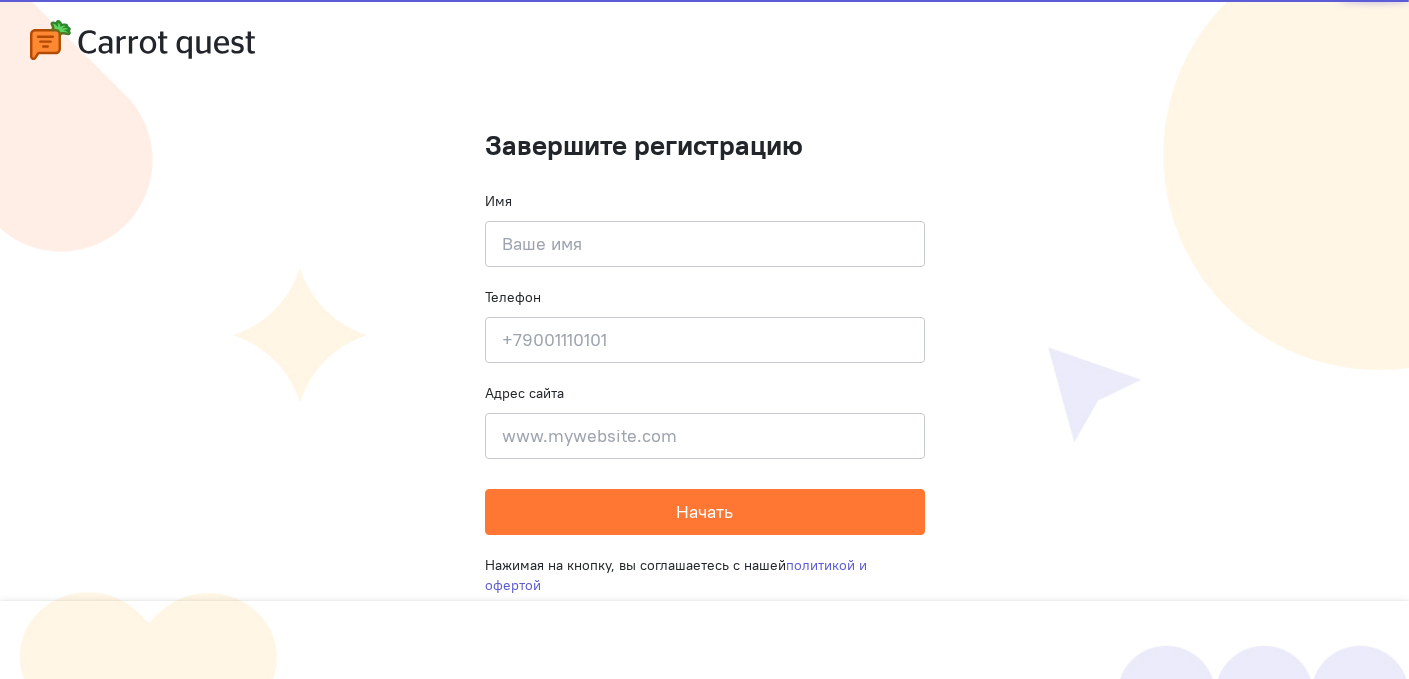 scroll, scrollTop: 0, scrollLeft: 0, axis: both 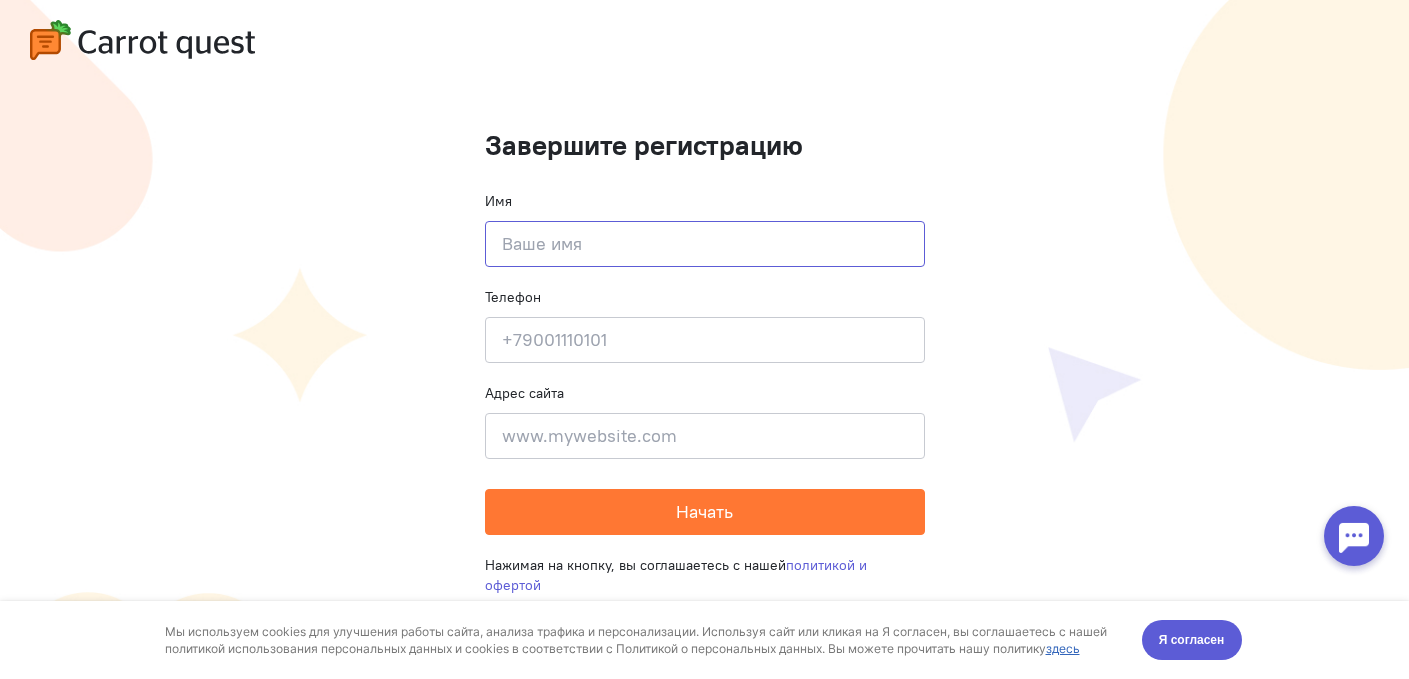 click at bounding box center [705, 244] 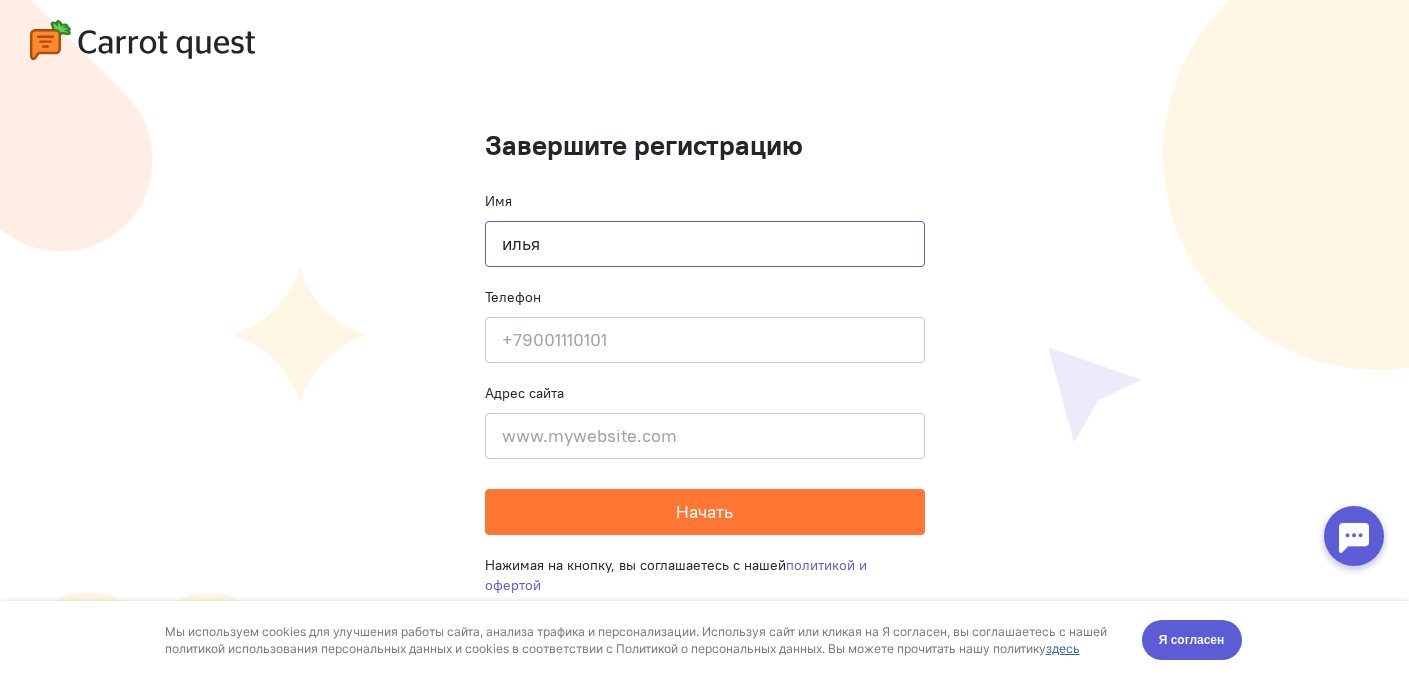 type on "илья" 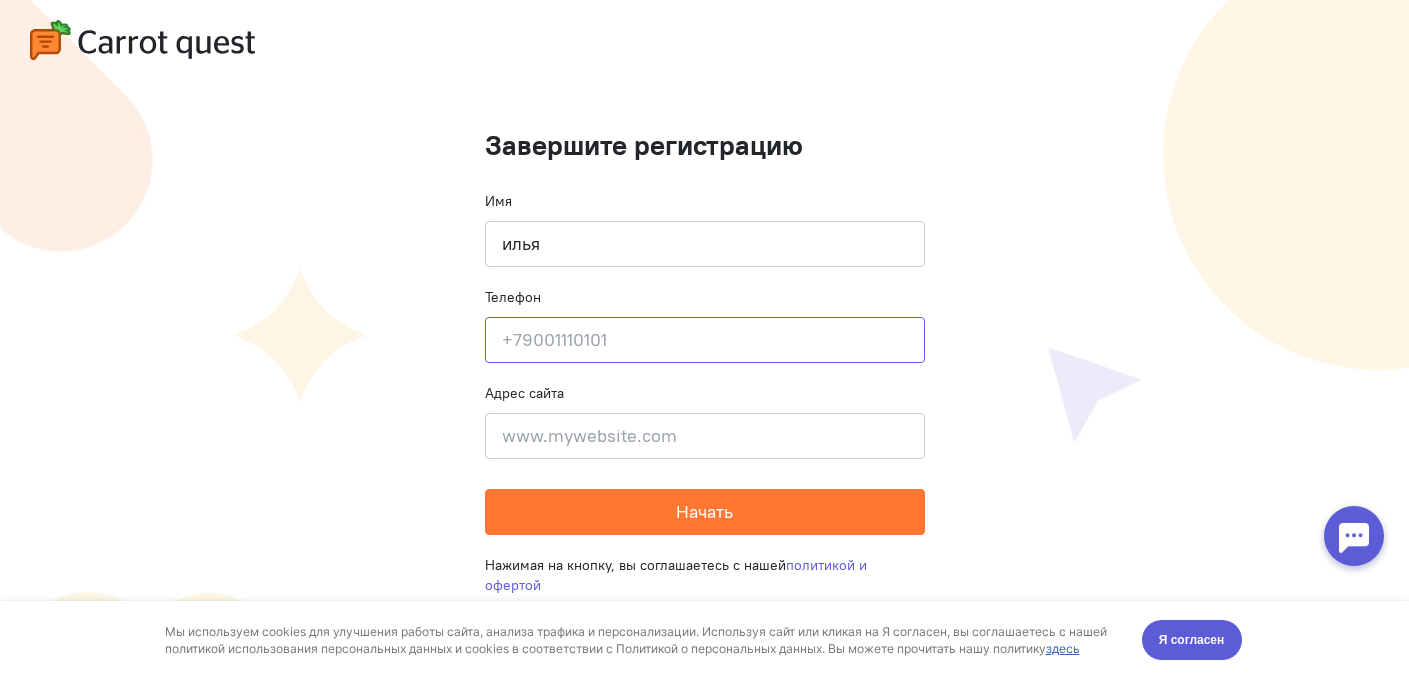 click 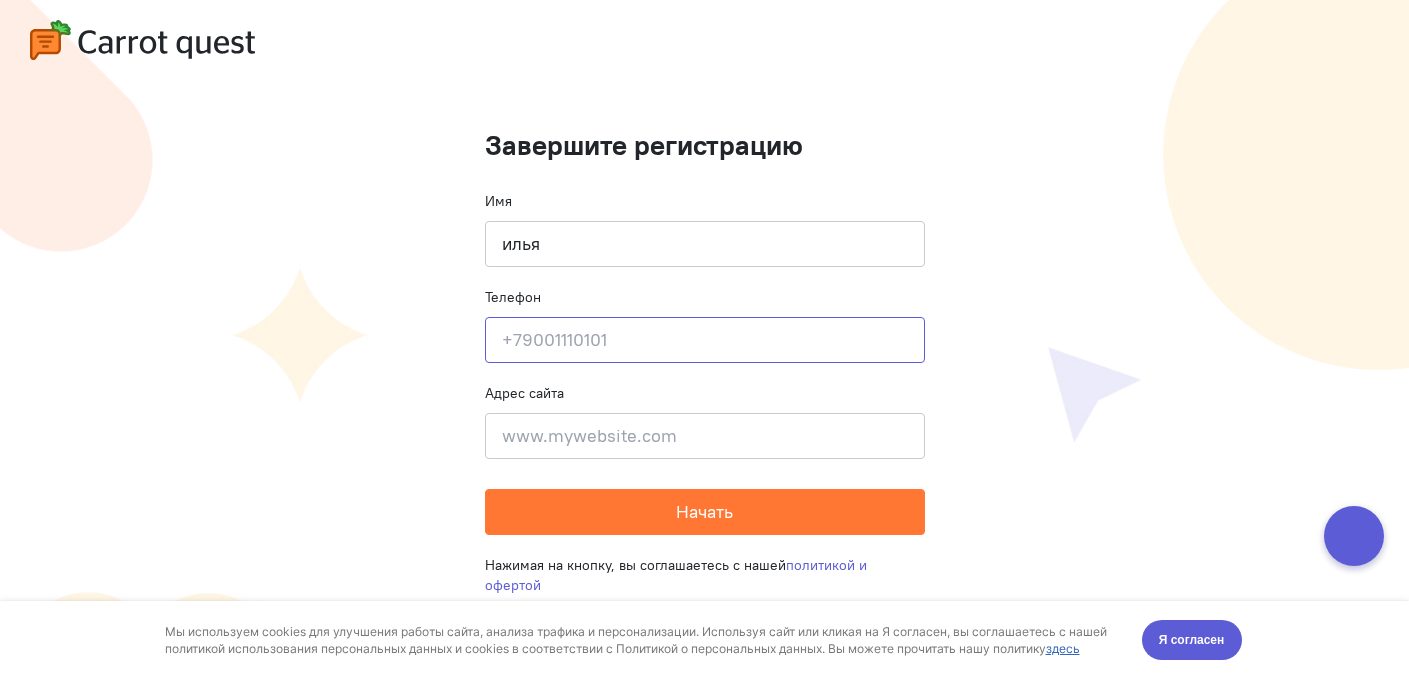 type on "9" 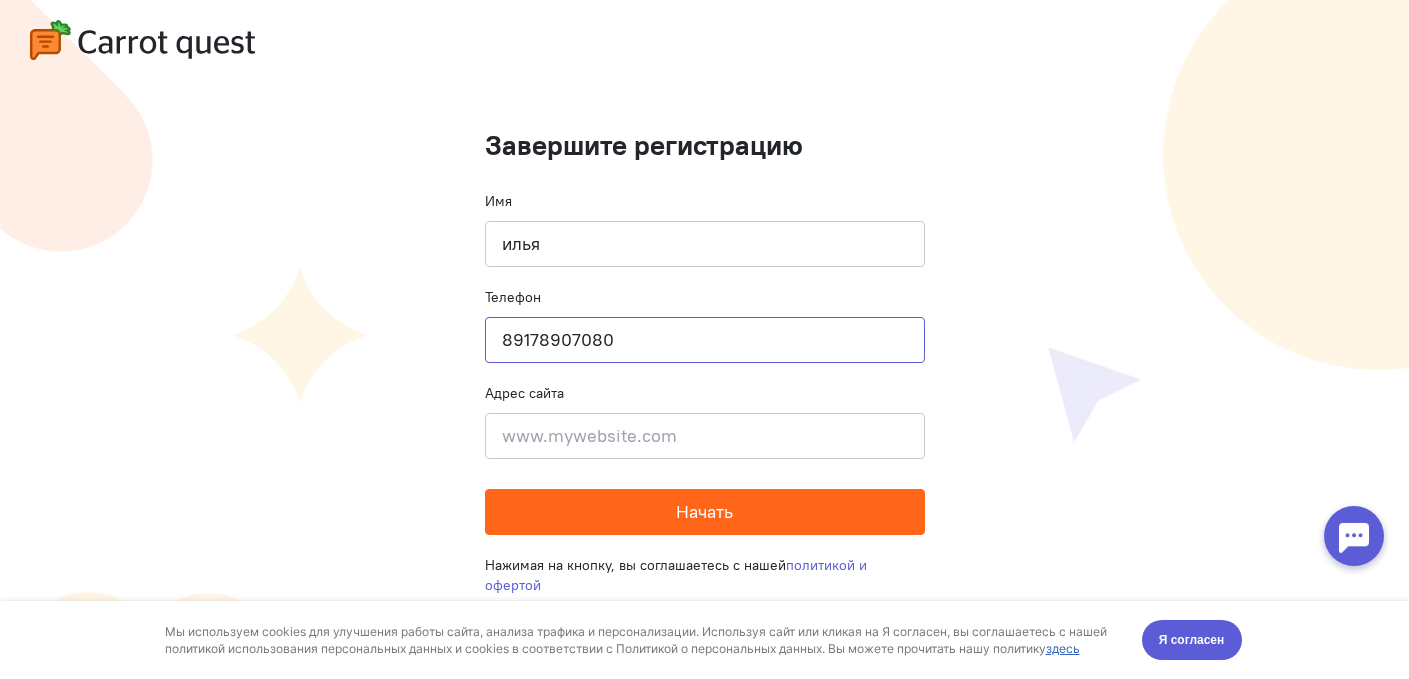 type on "89178907080" 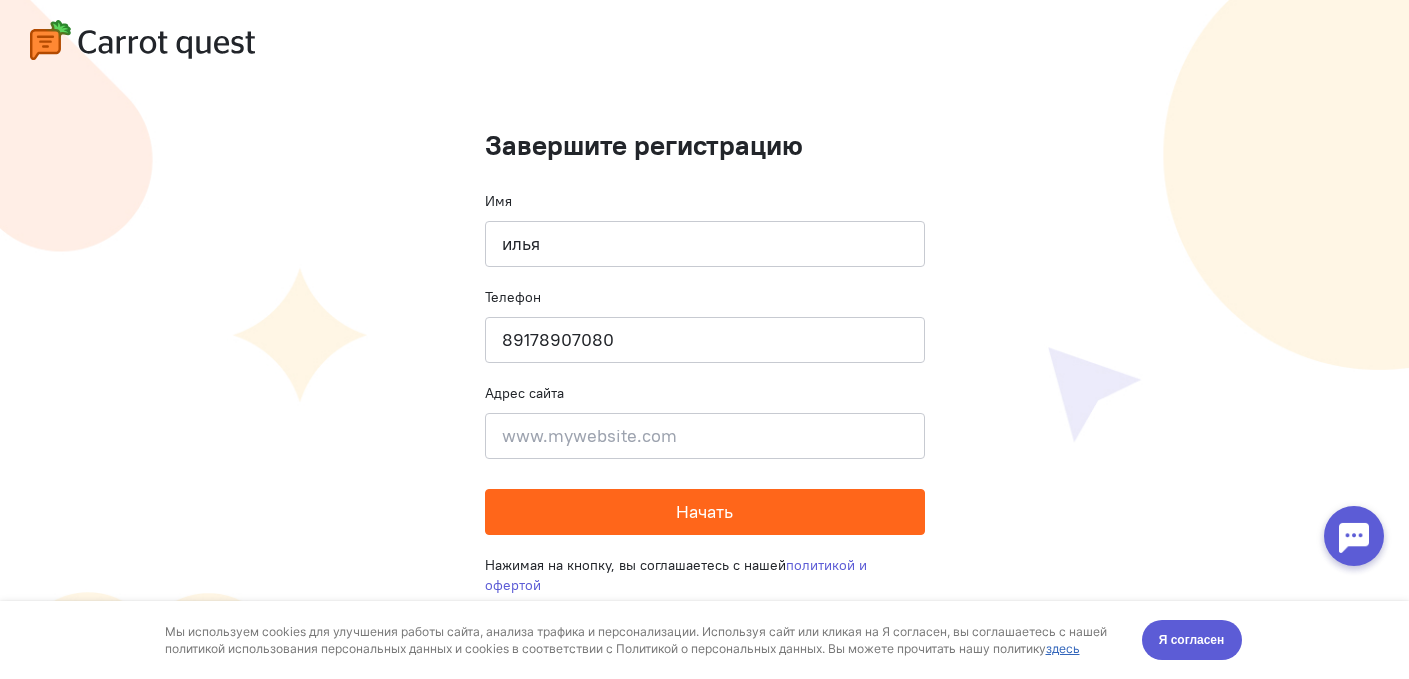 click on "Начать" at bounding box center [705, 512] 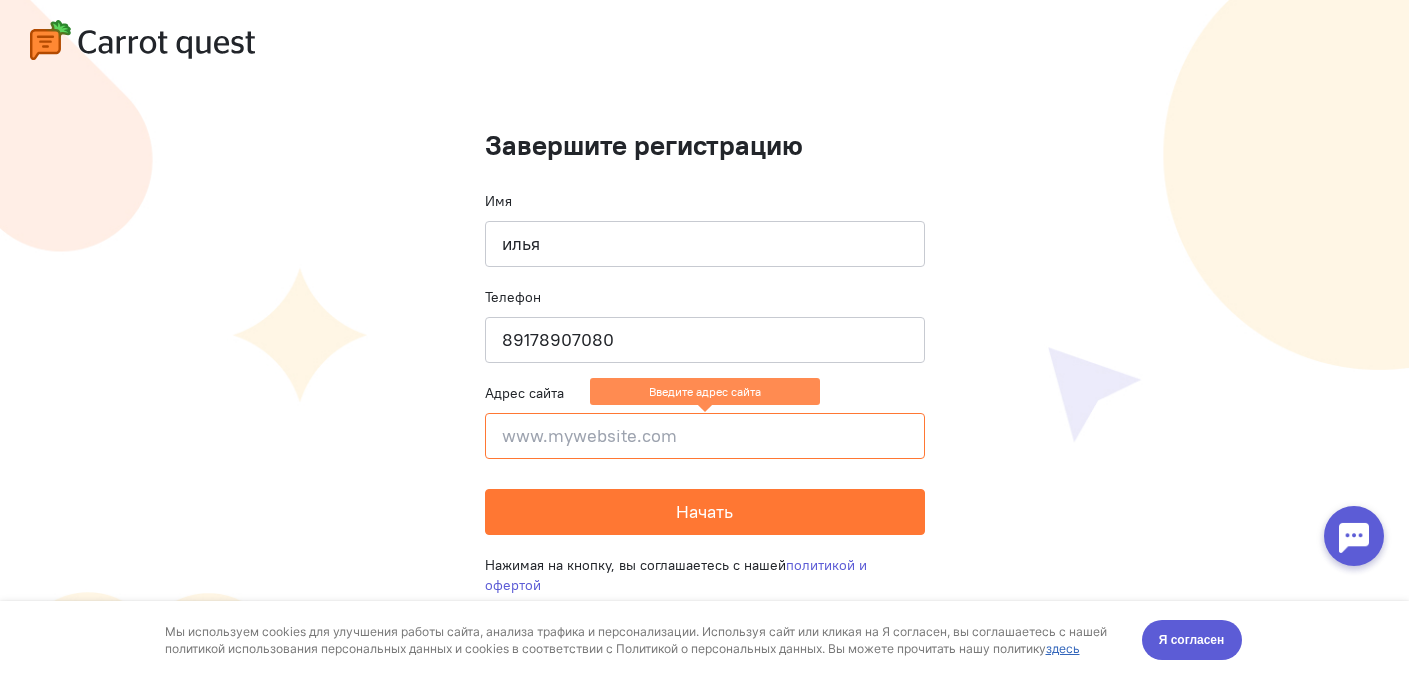 click 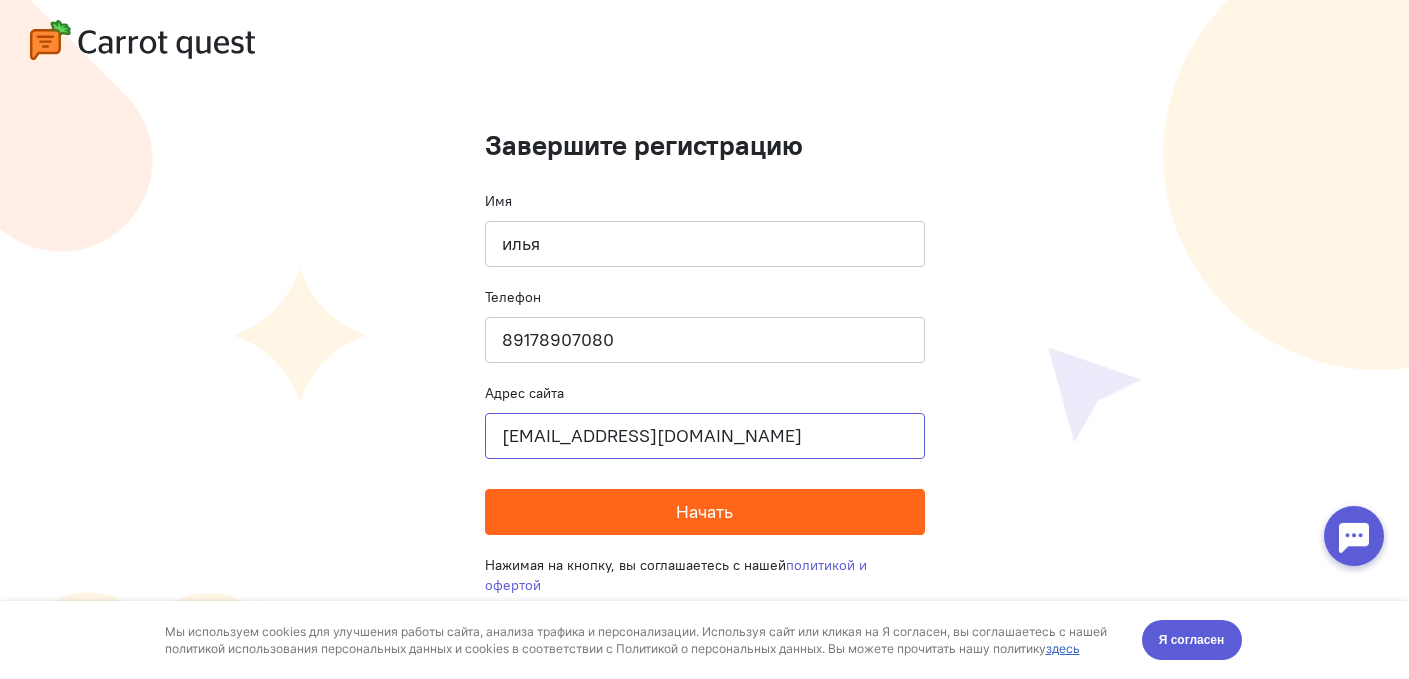 type on "[EMAIL_ADDRESS][DOMAIN_NAME]" 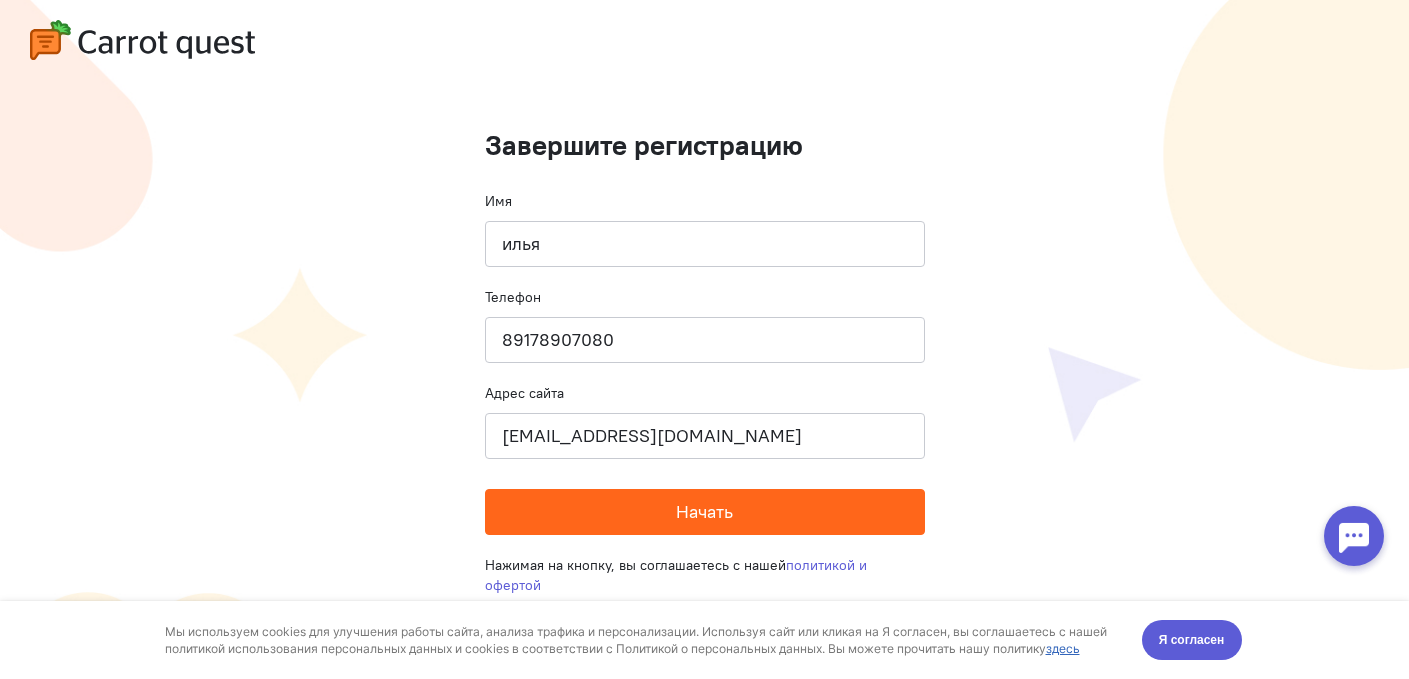 click on "Начать" at bounding box center [705, 512] 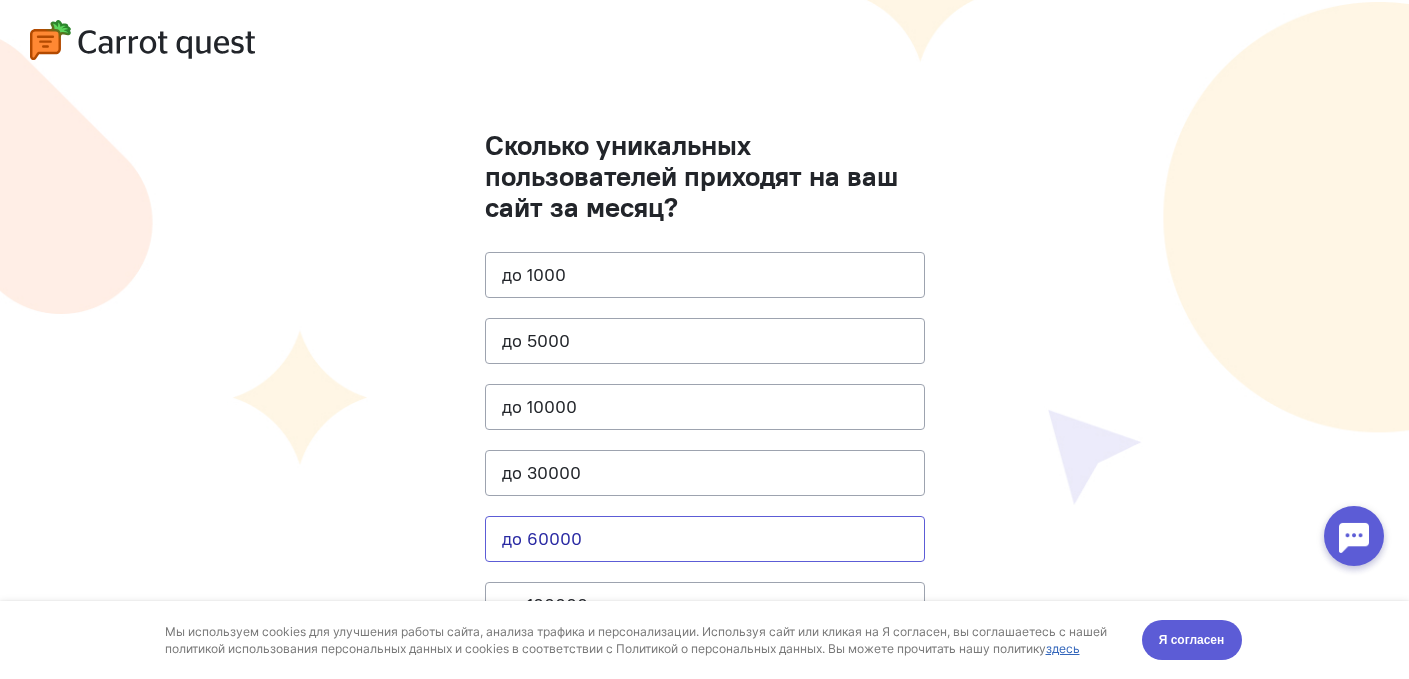 click on "до 60000" at bounding box center (705, 539) 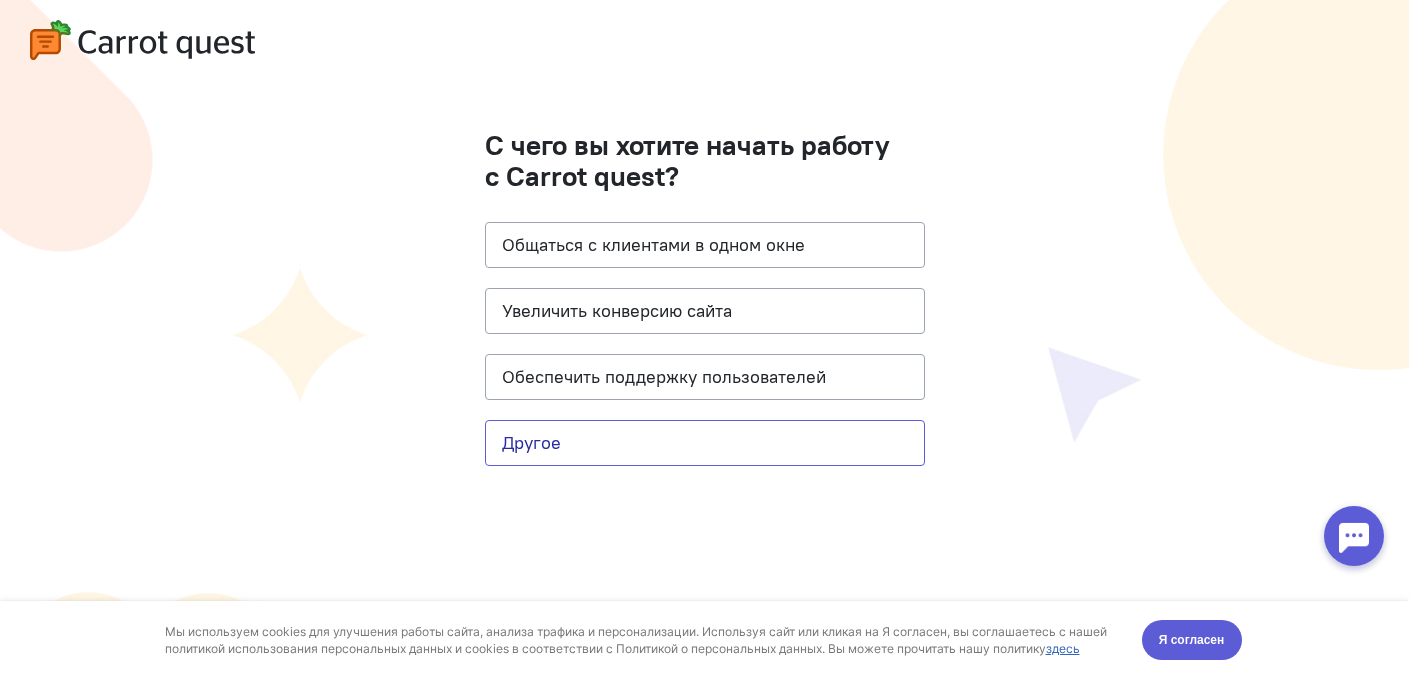 click on "Другое" at bounding box center (705, 443) 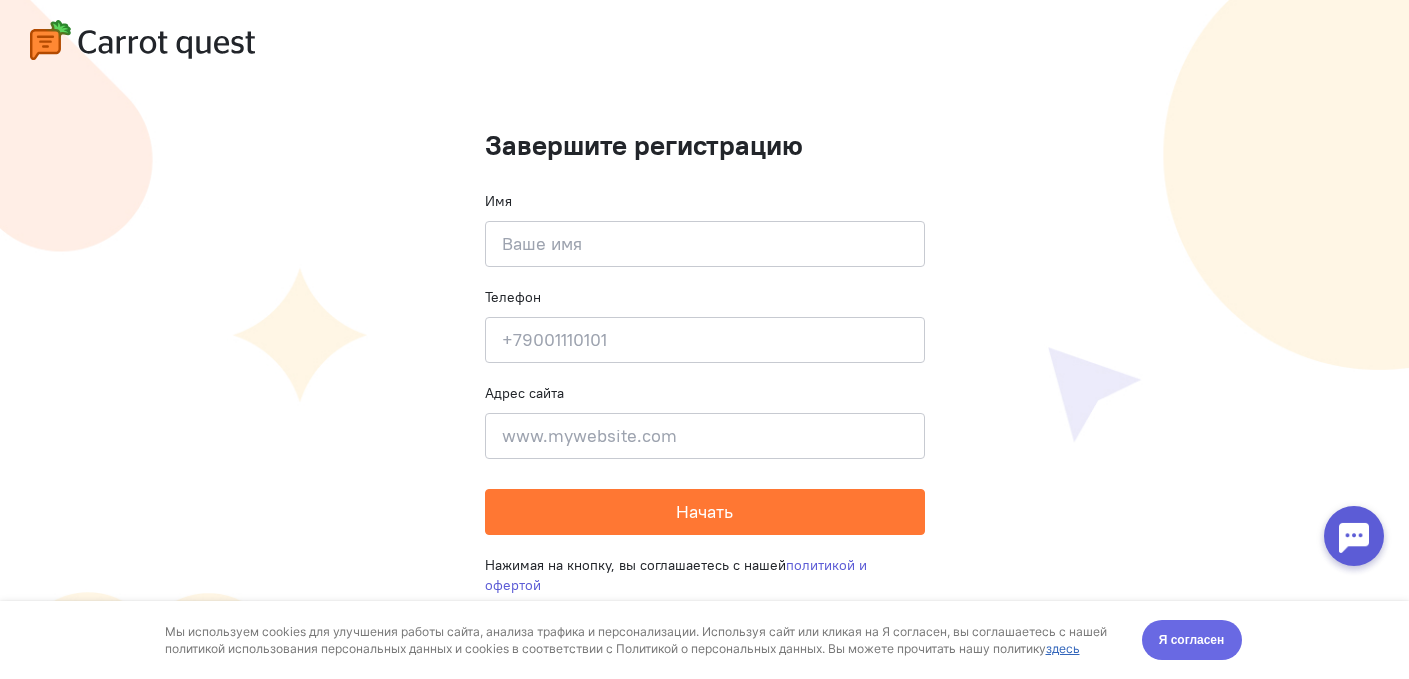 click on "Я согласен" at bounding box center (1192, 640) 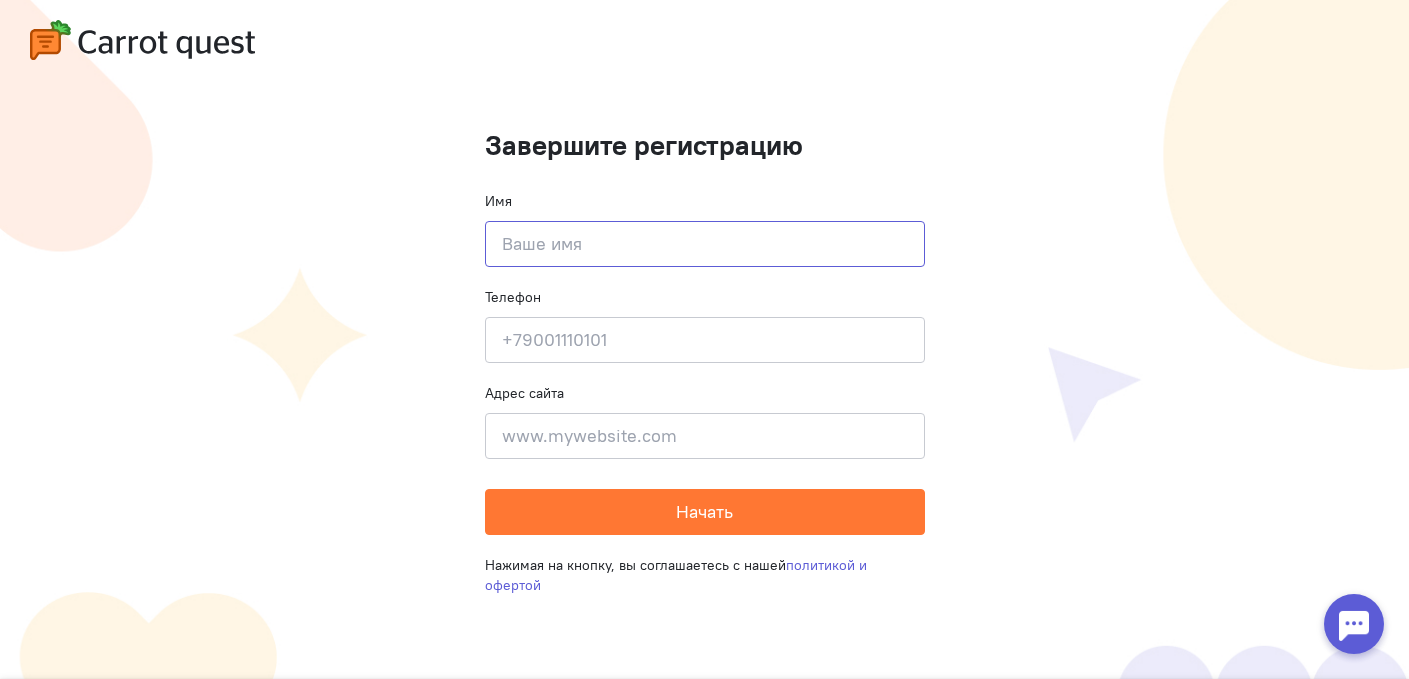 click at bounding box center [705, 244] 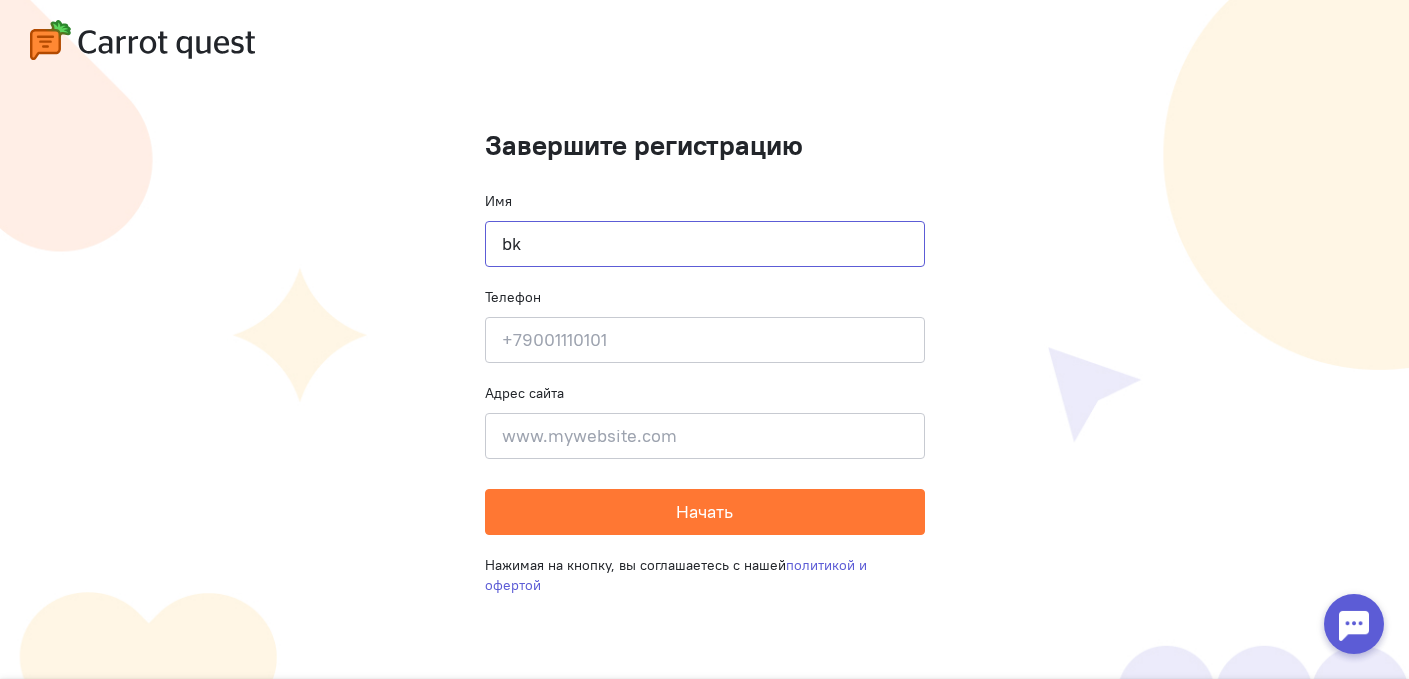 type on "b" 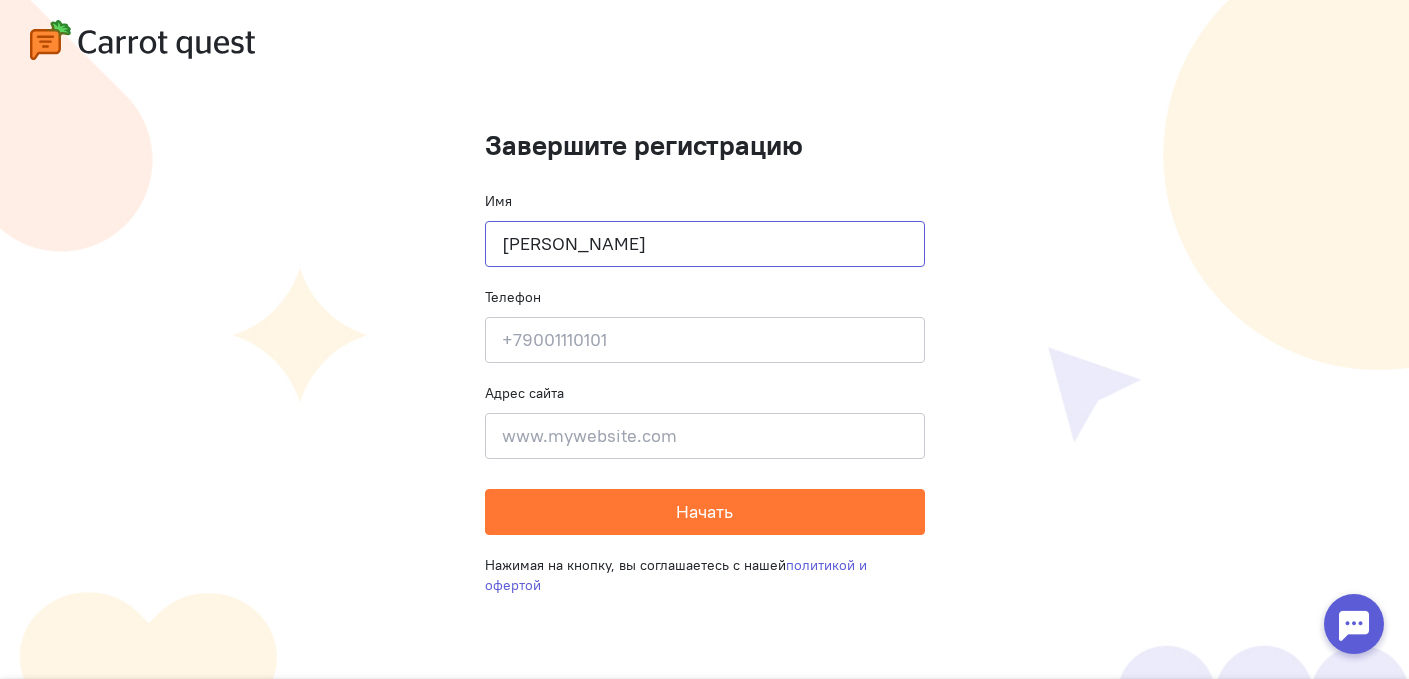 type on "[PERSON_NAME]" 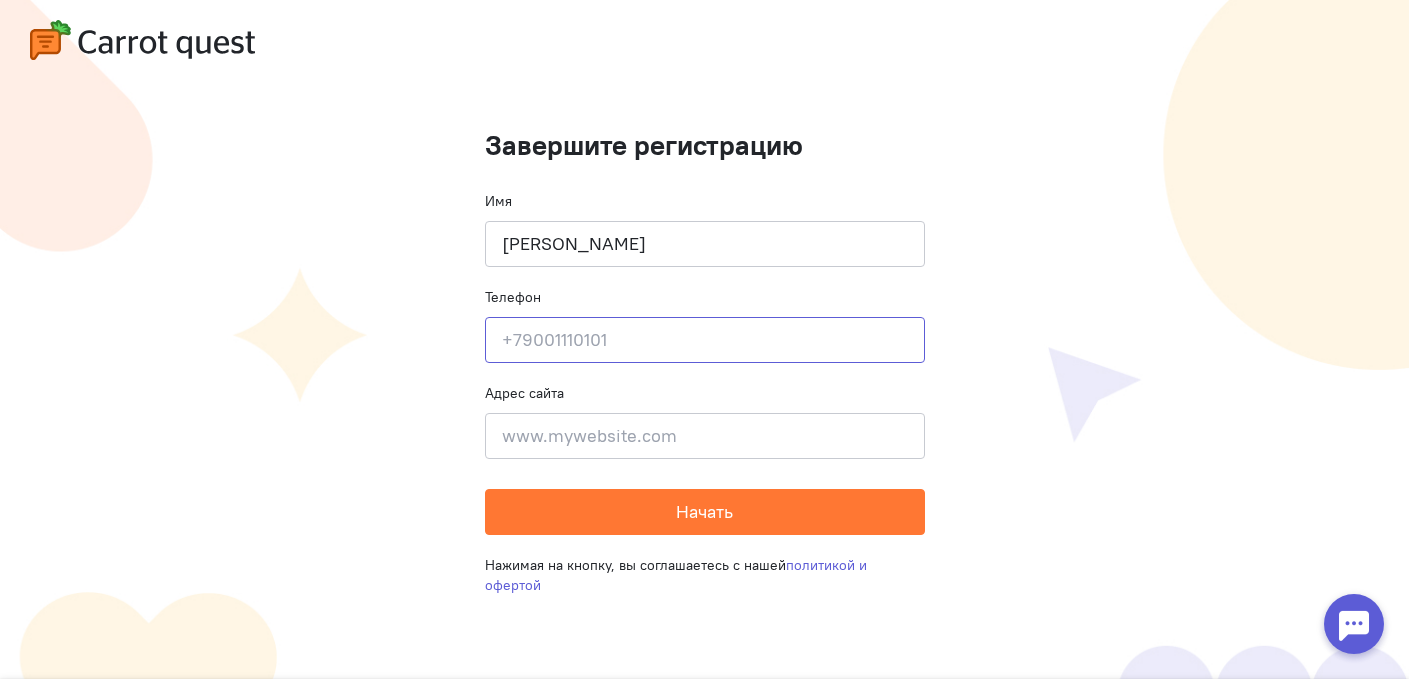 click 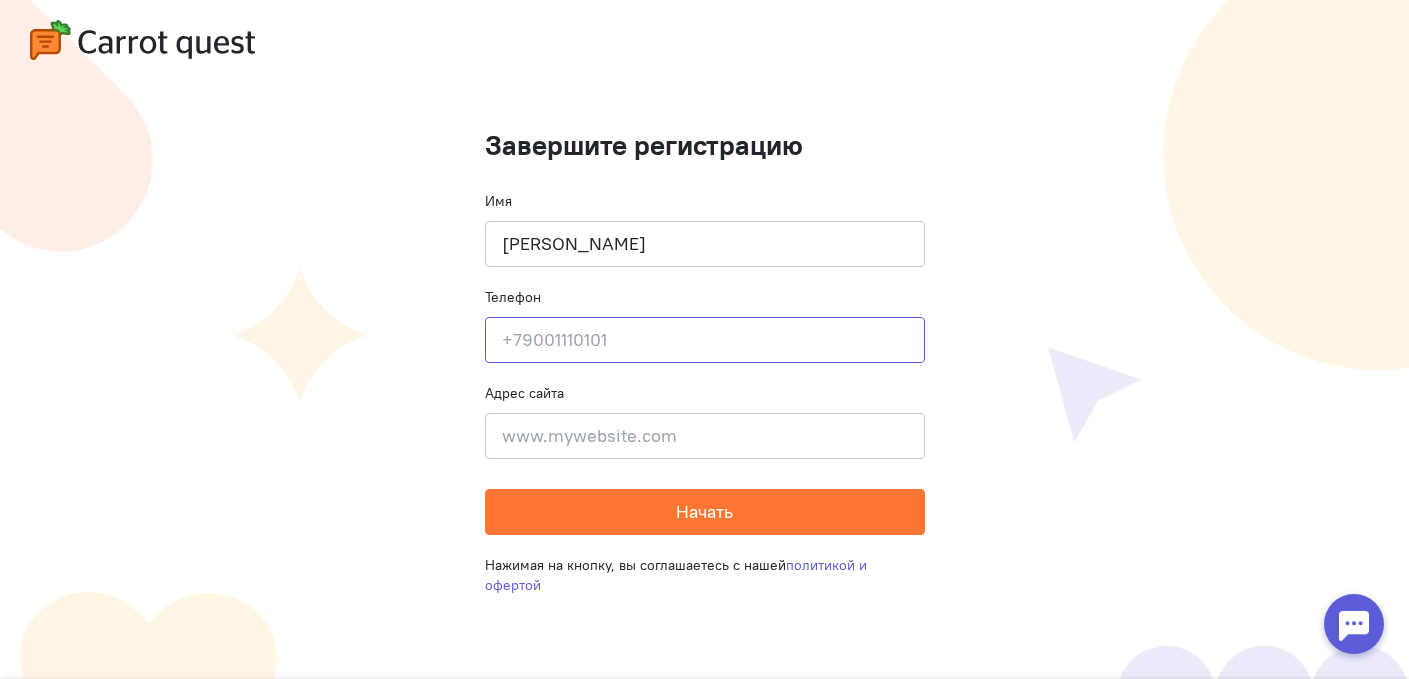 type on "=" 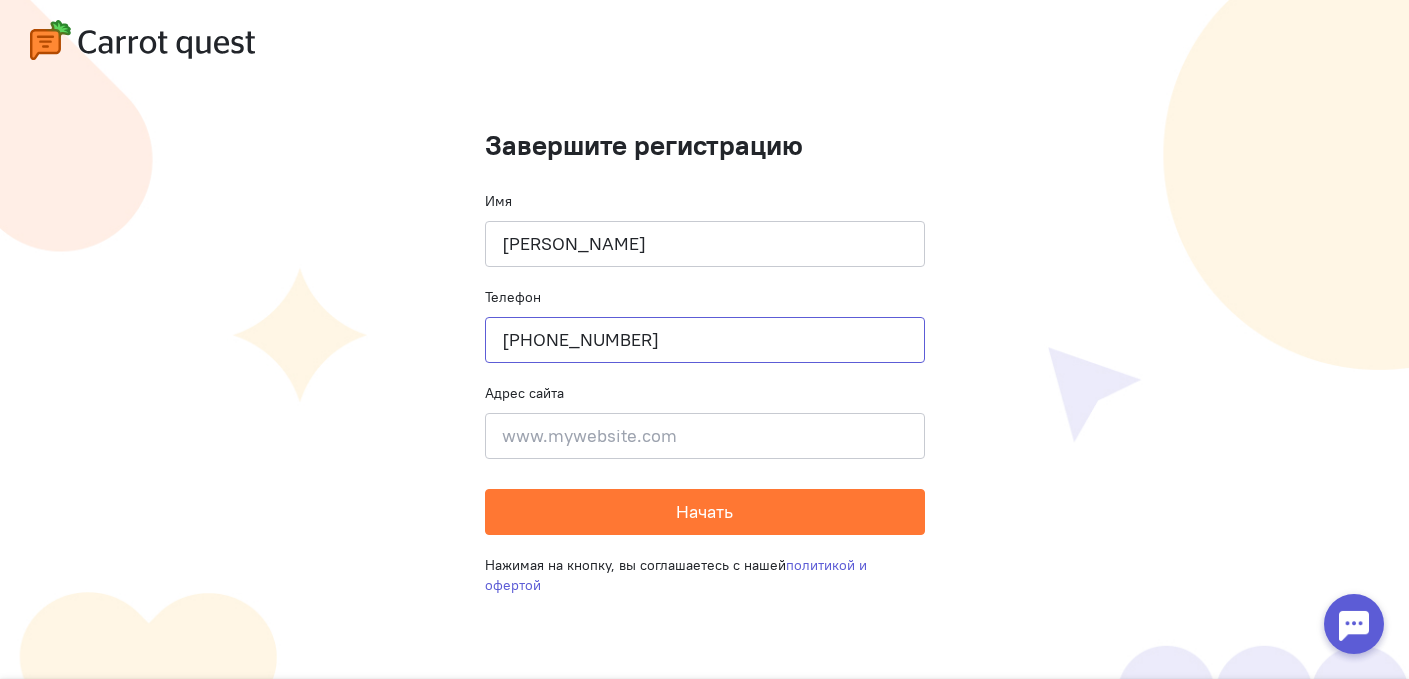 type on "[PHONE_NUMBER]" 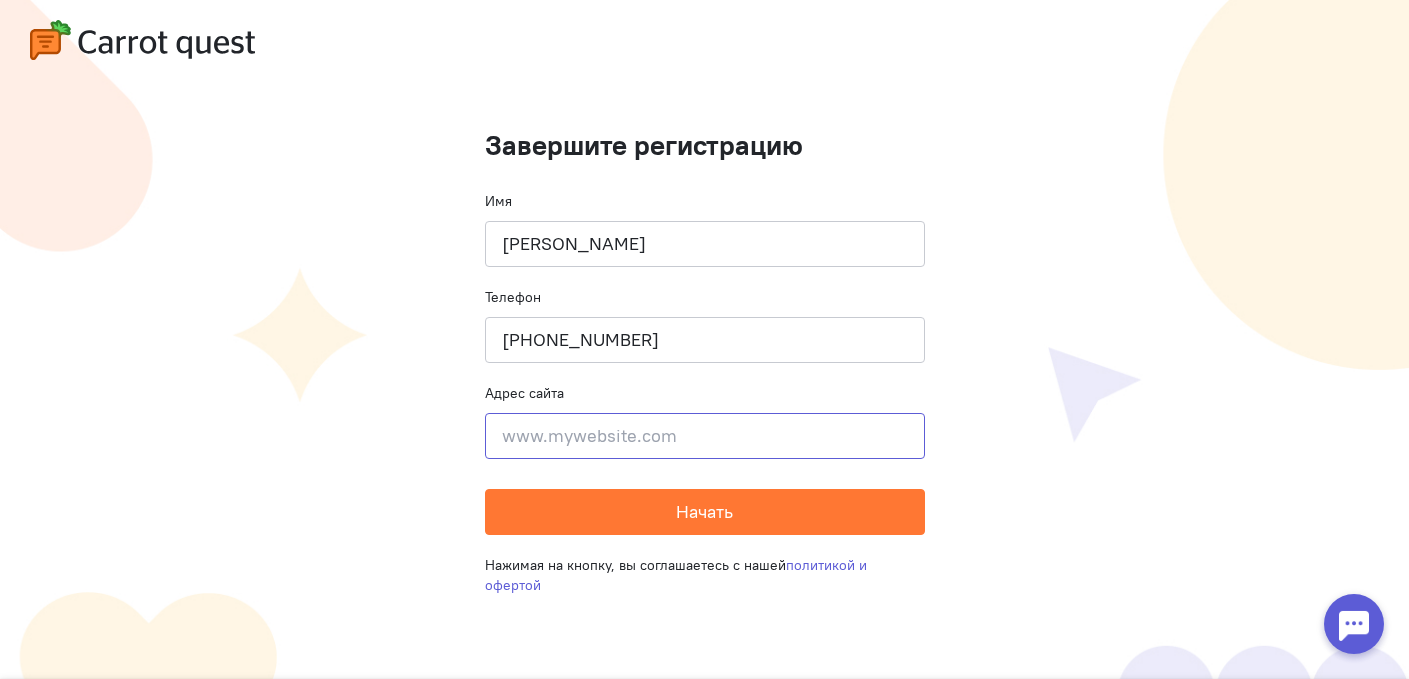 click 